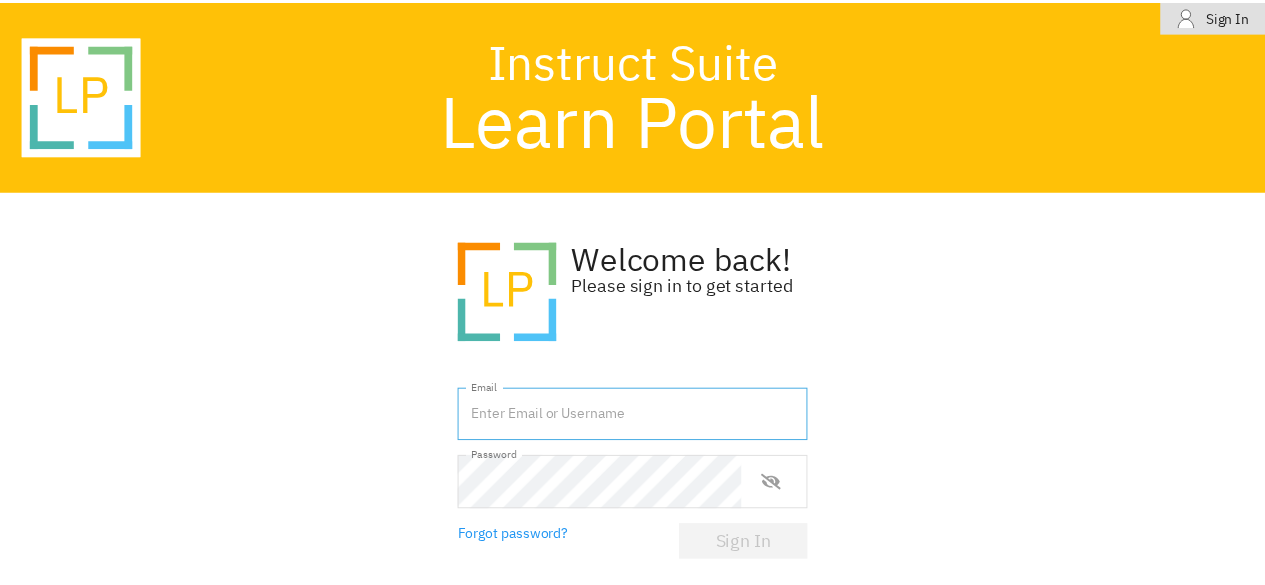 scroll, scrollTop: 0, scrollLeft: 0, axis: both 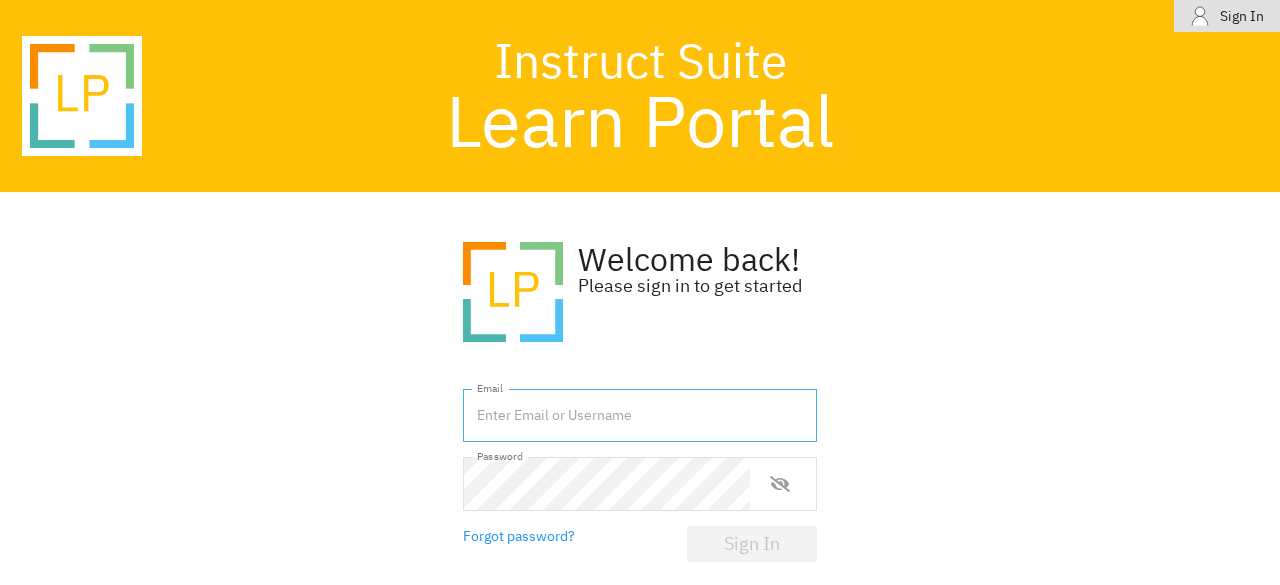 click at bounding box center [640, 416] 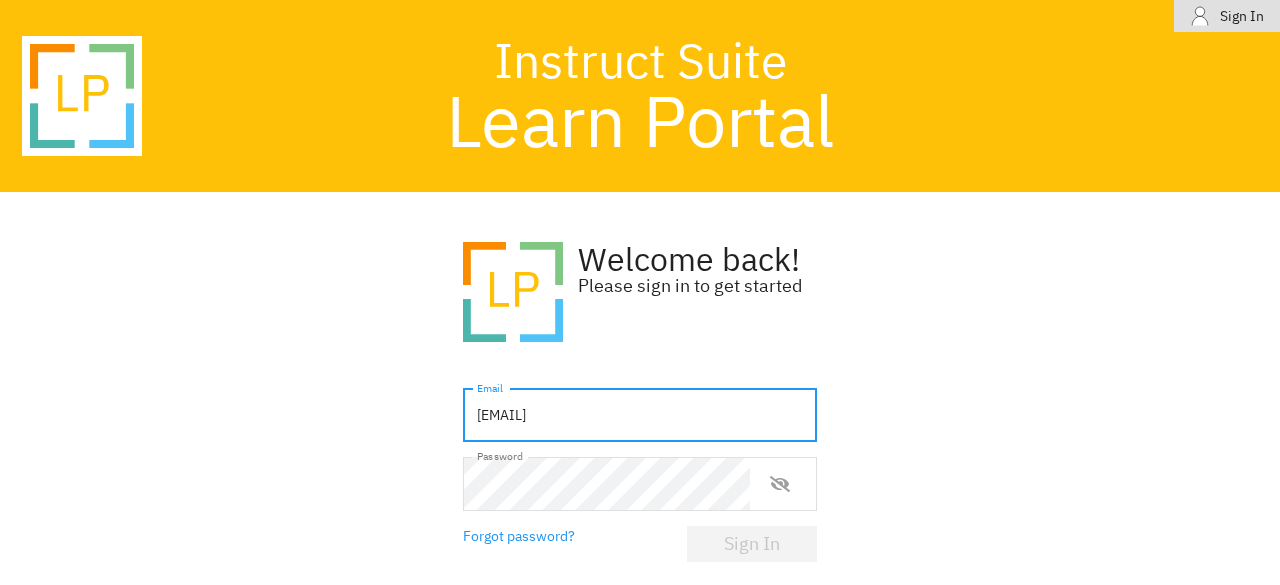 type on "[EMAIL]" 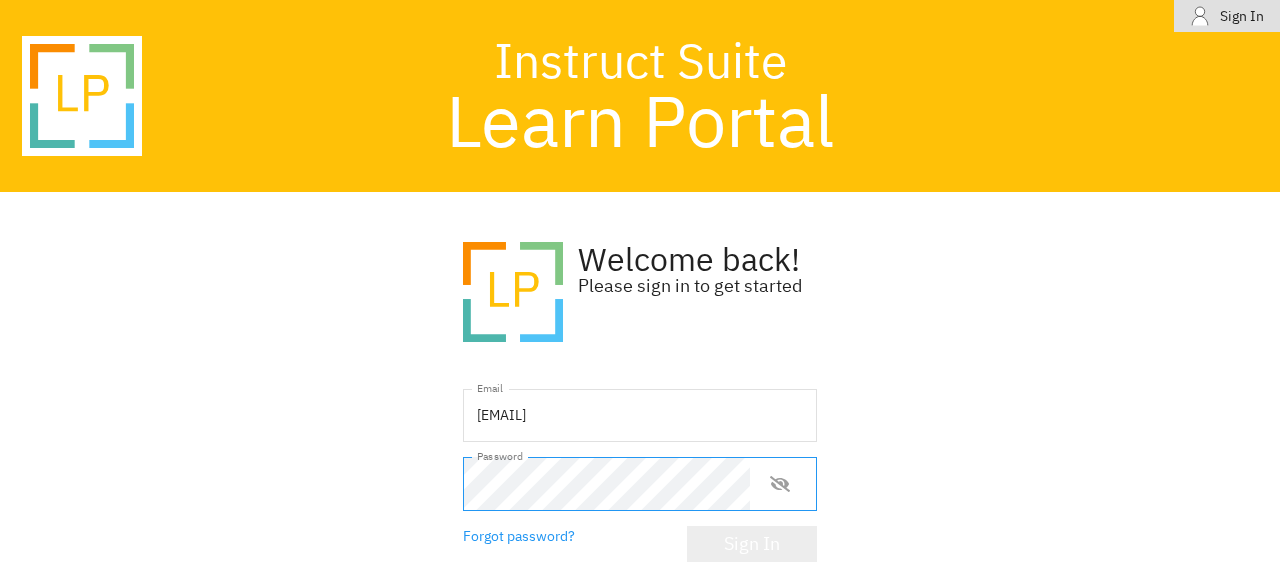 click on "Sign In" at bounding box center [752, 544] 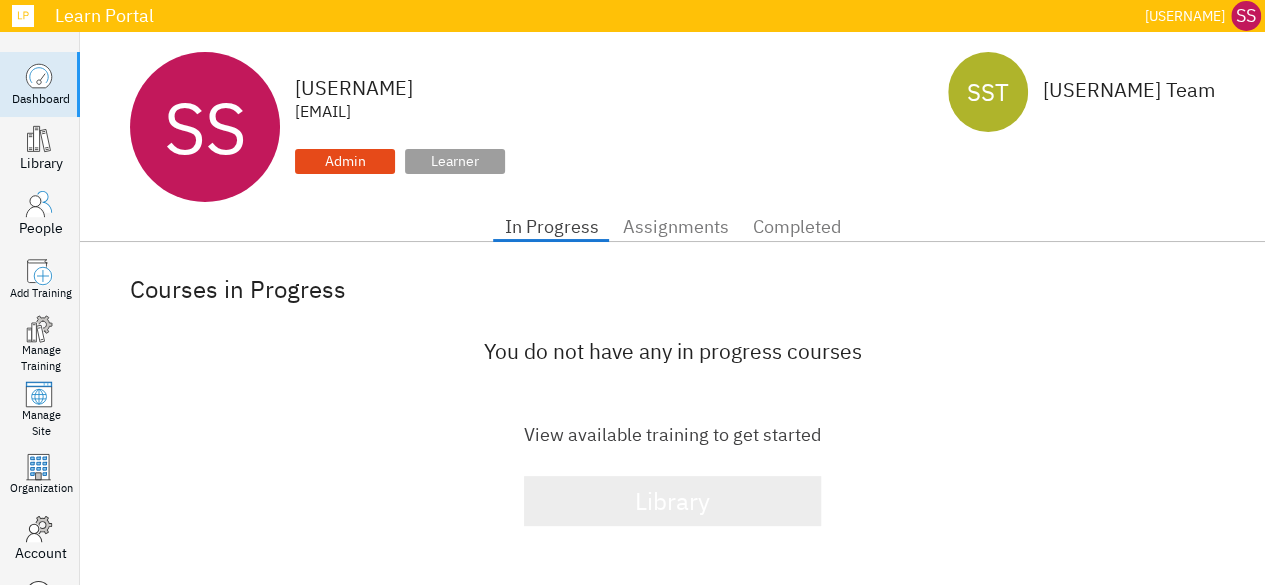 click on "Library" at bounding box center [672, 501] 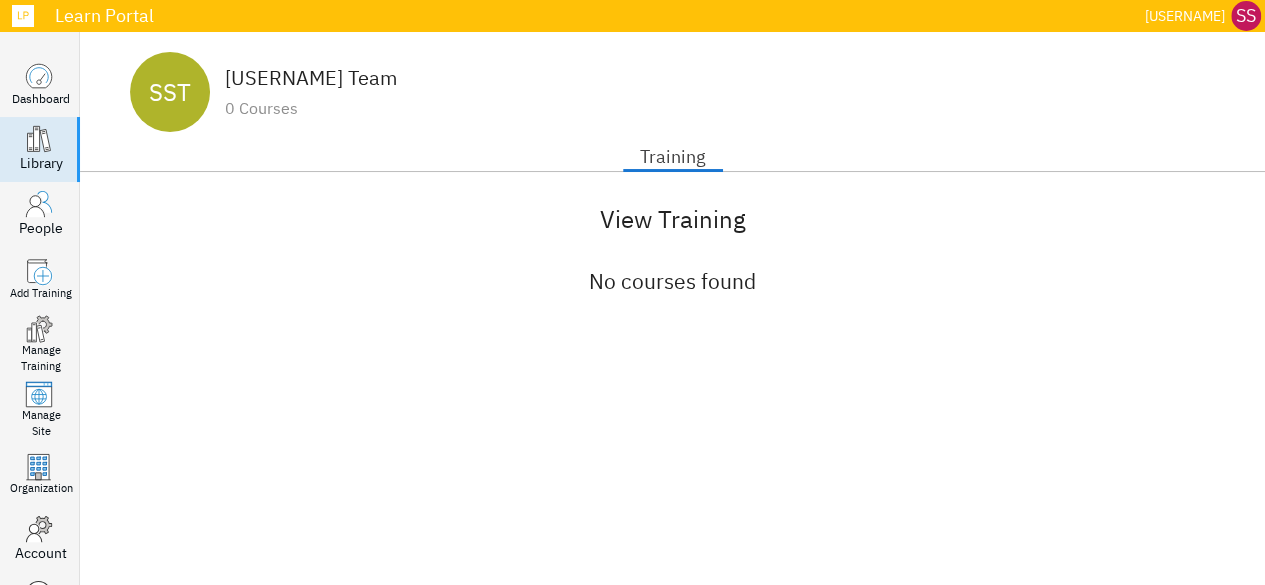 click on "View Training" at bounding box center [672, 219] 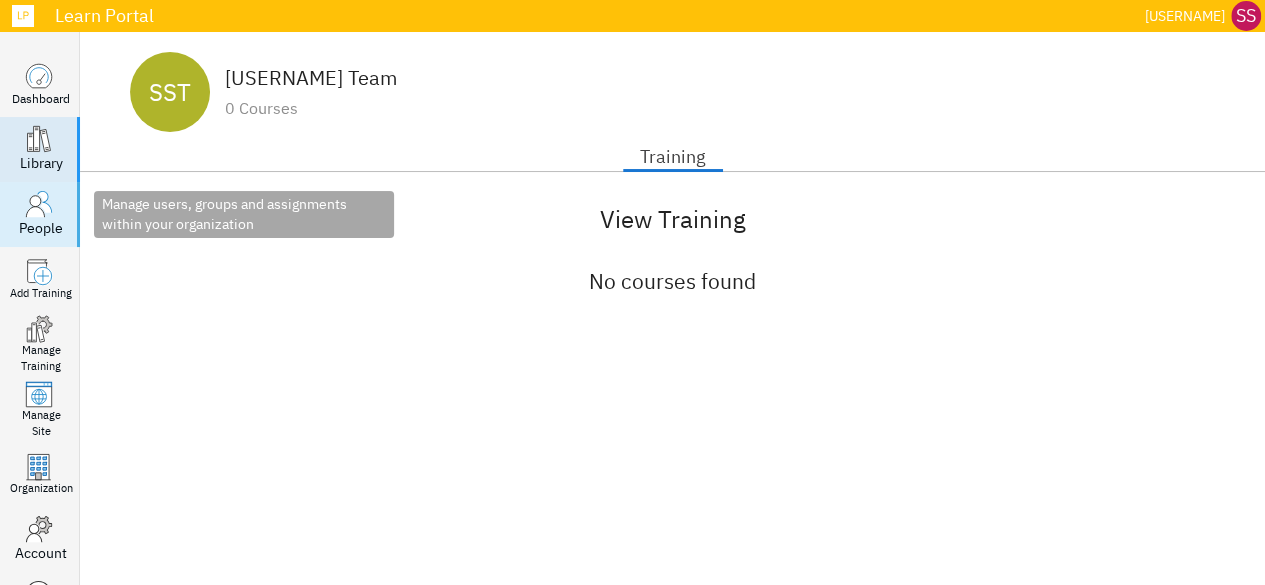 click 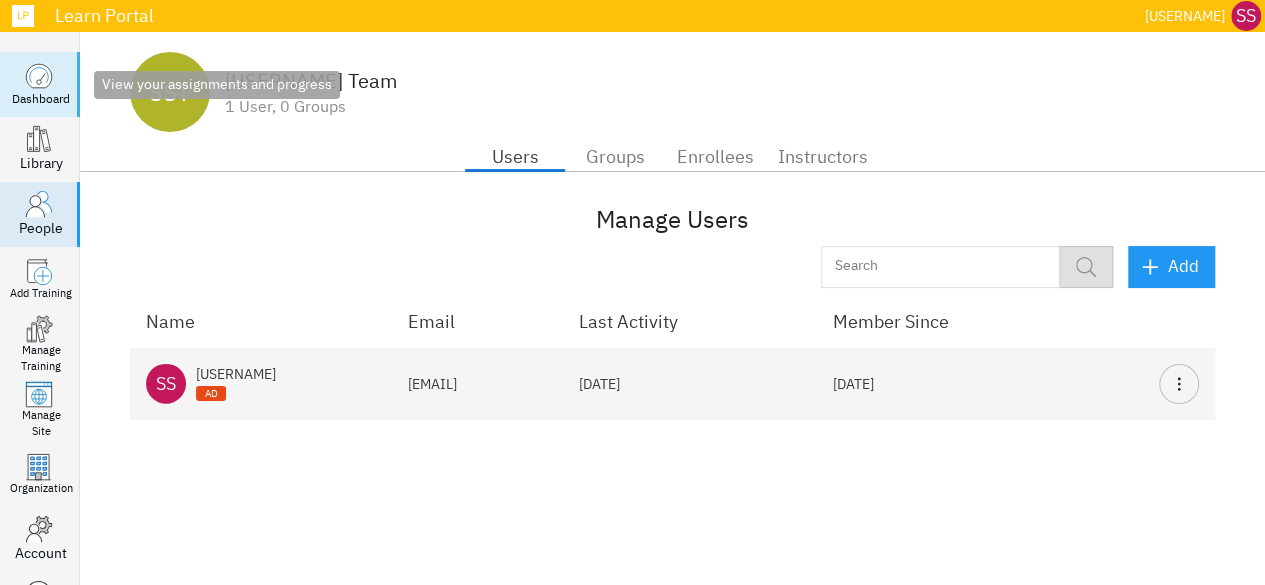 click on "Dashboard" at bounding box center (41, 98) 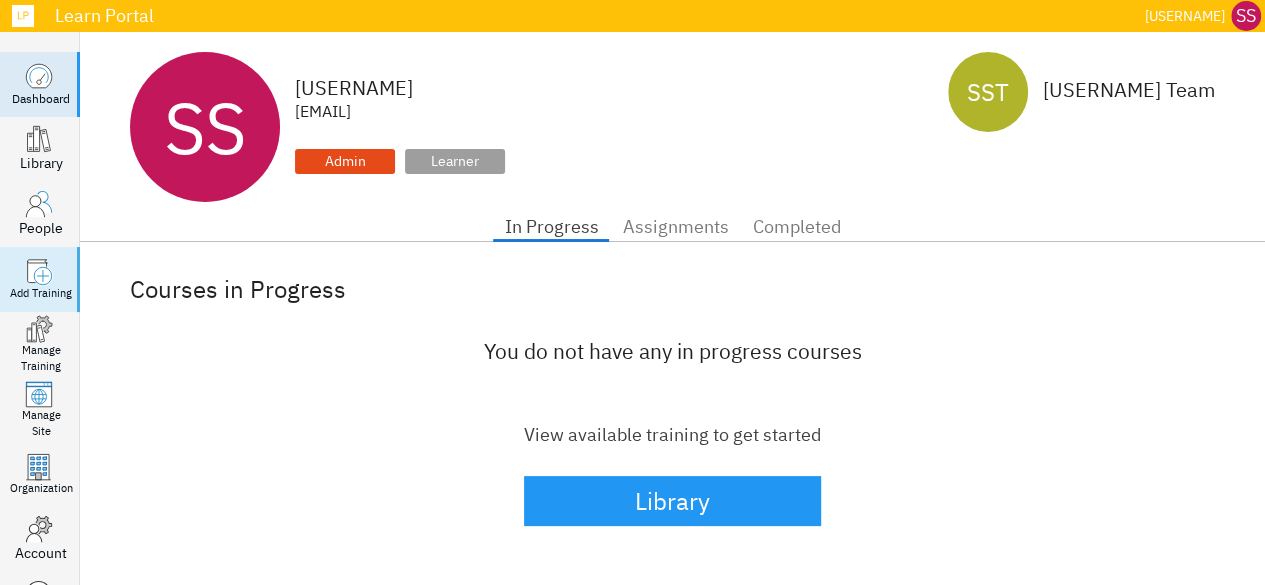 click 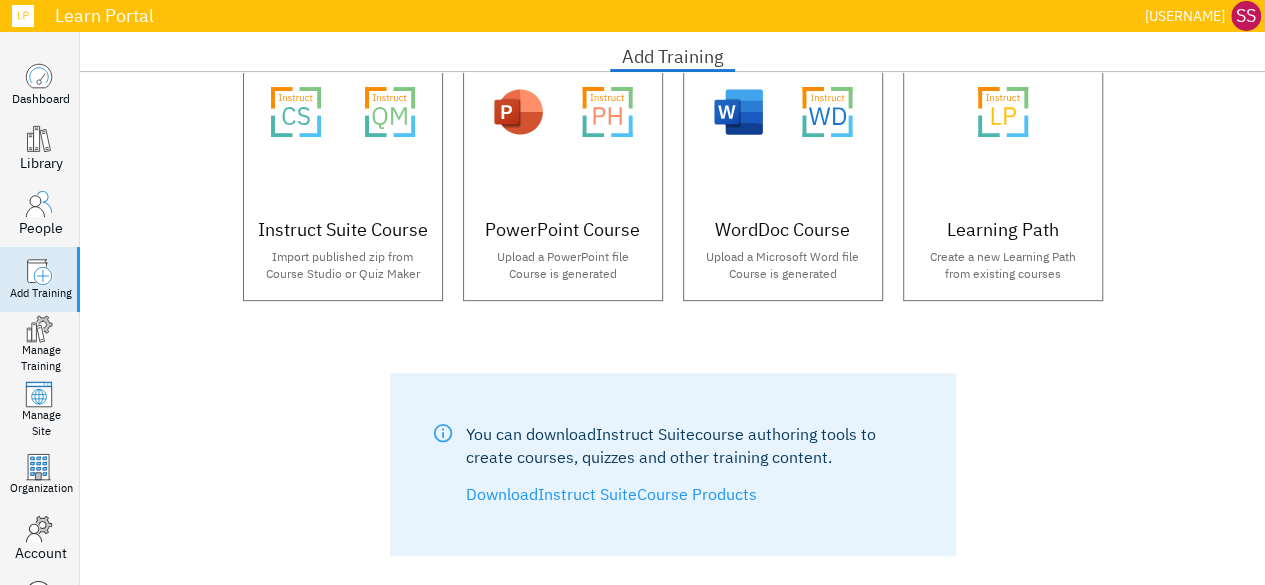 scroll, scrollTop: 270, scrollLeft: 0, axis: vertical 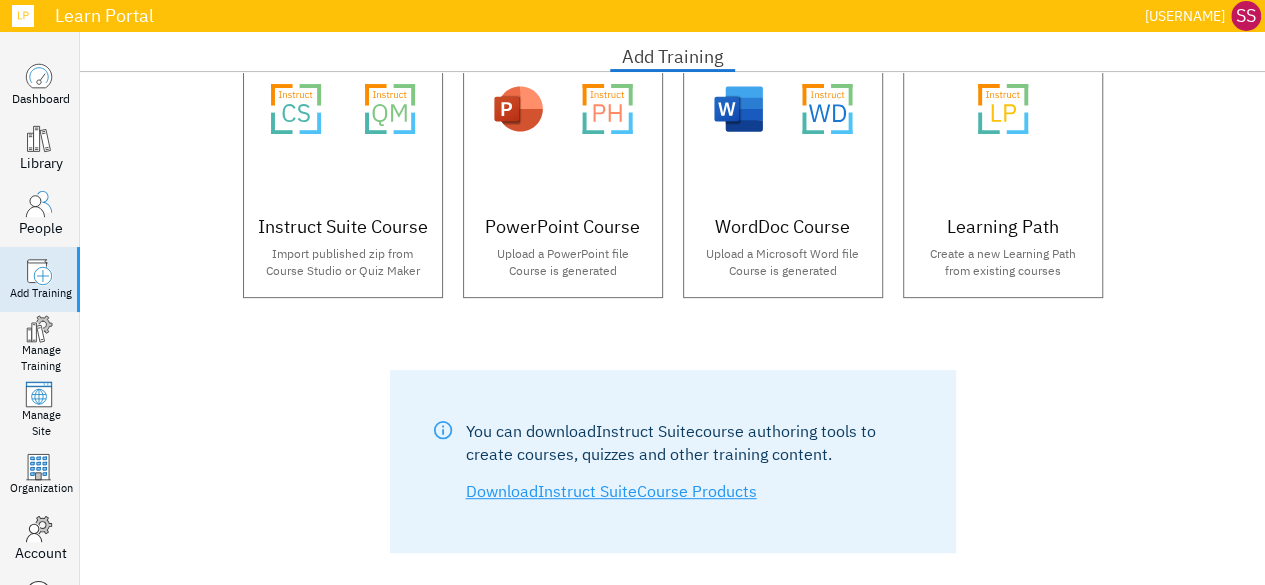 click on "Download  Instruct Suite  Course Products" at bounding box center [611, 491] 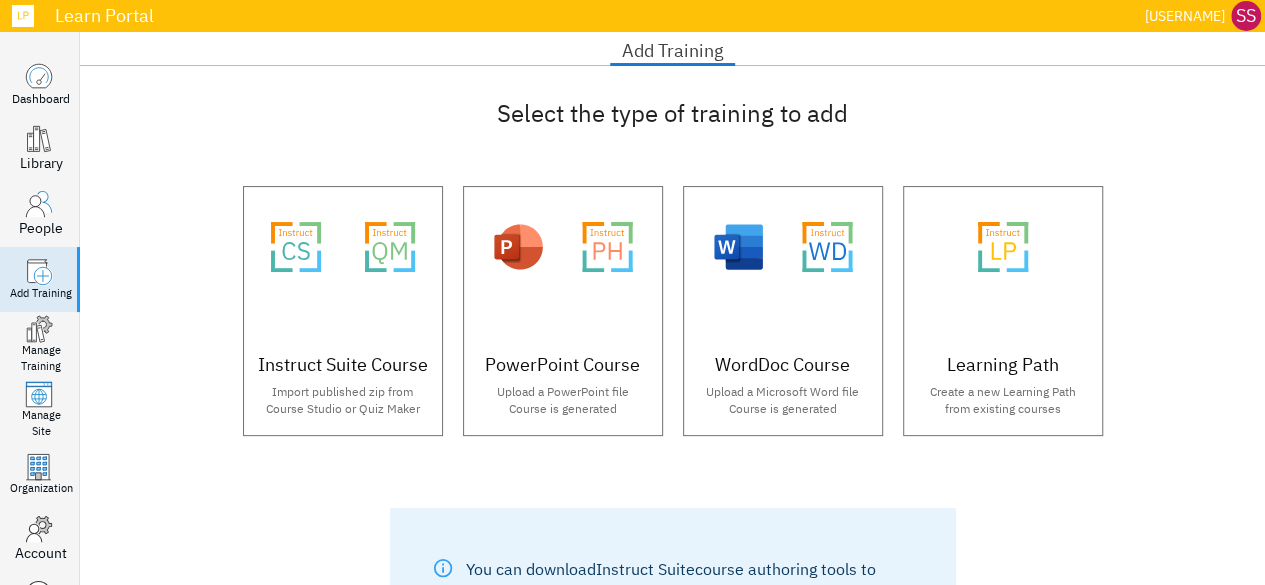 scroll, scrollTop: 0, scrollLeft: 0, axis: both 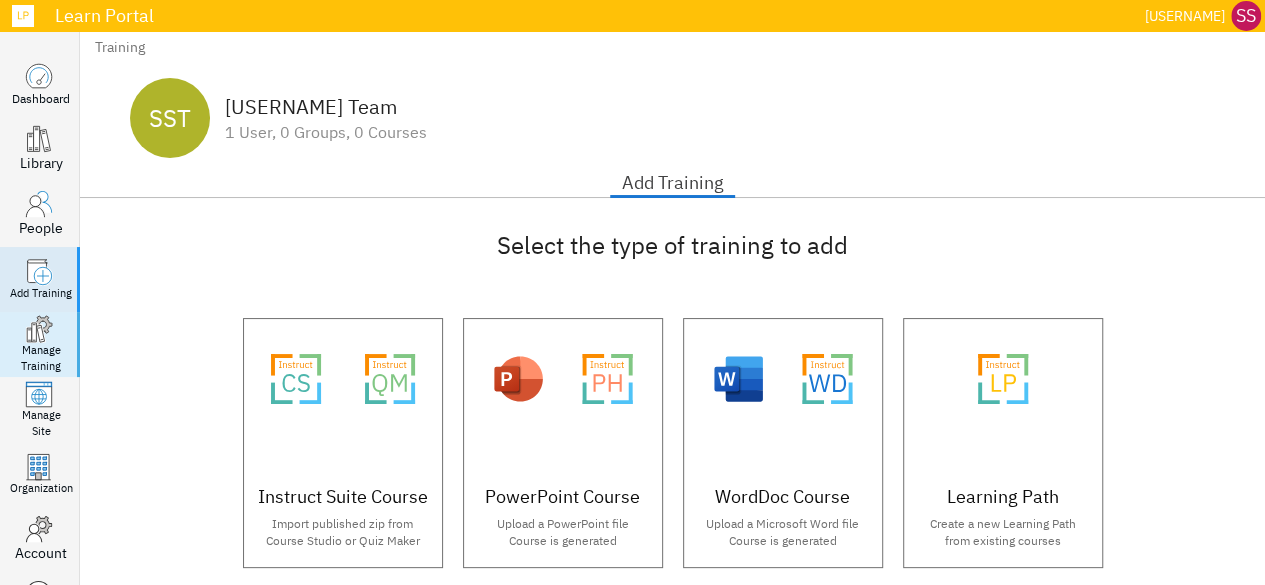 click 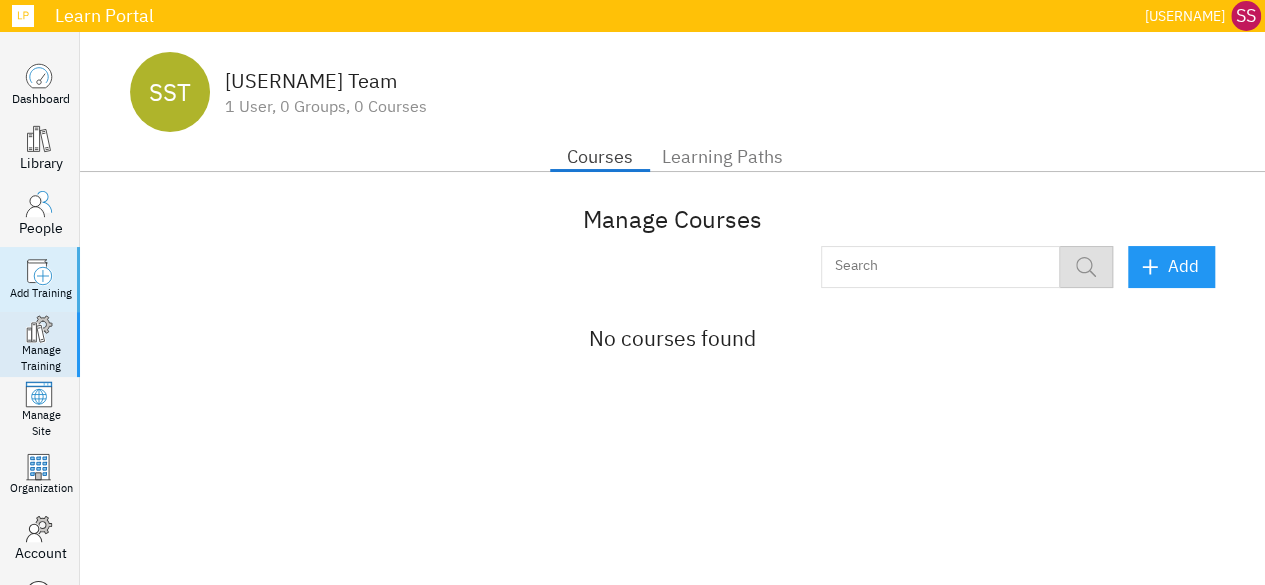 click 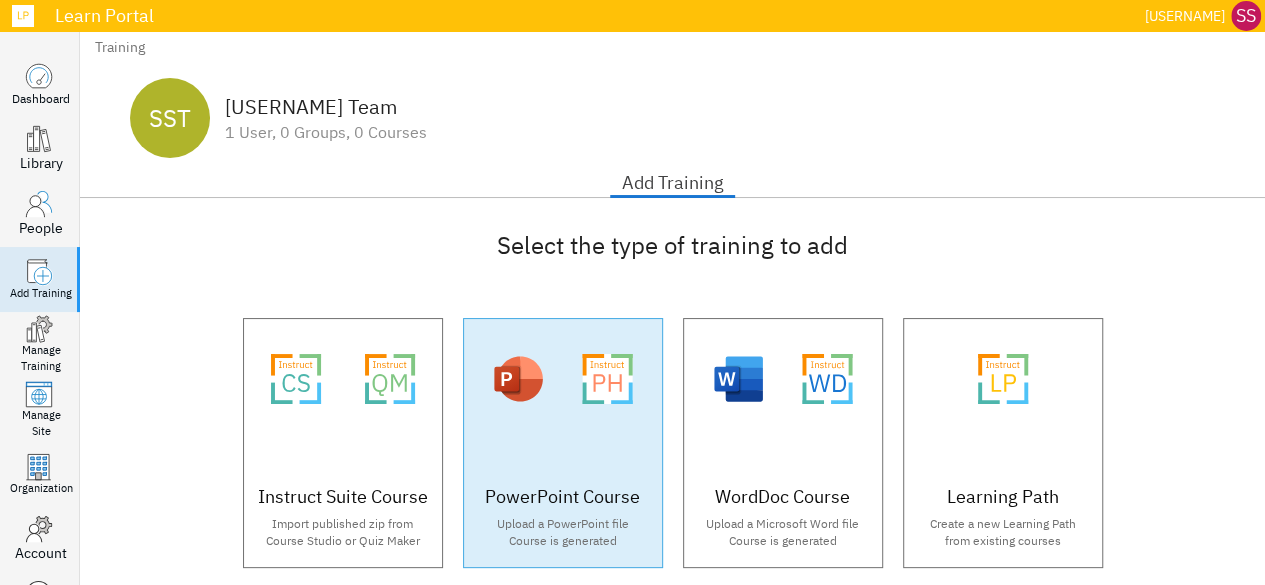 click on "Created [DATE]" at bounding box center [563, 443] 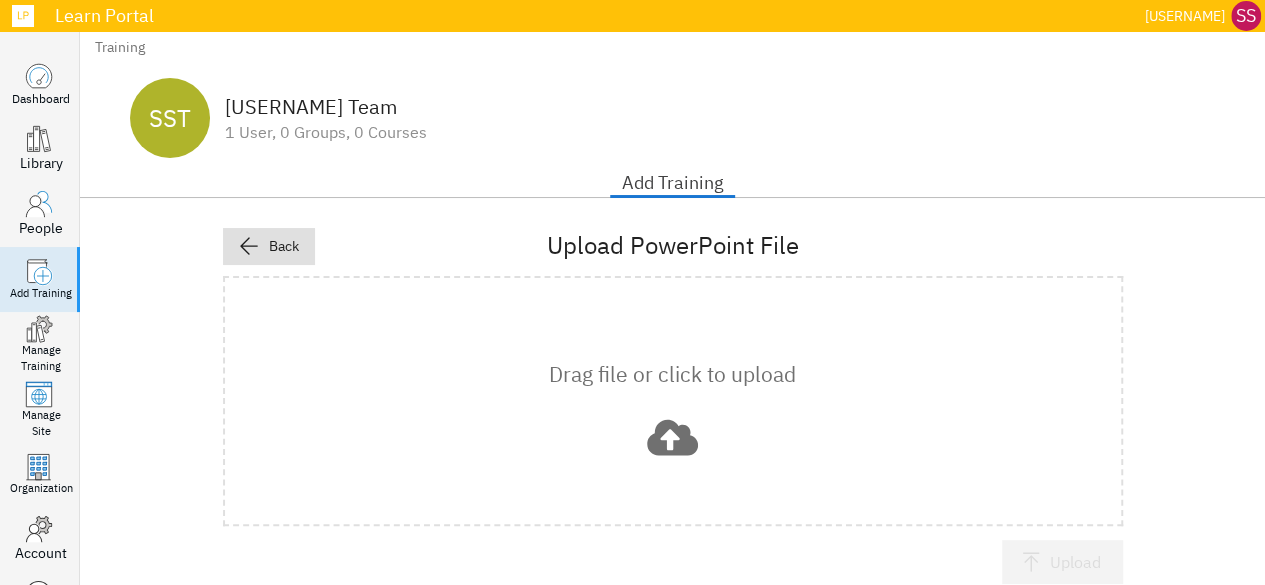 click 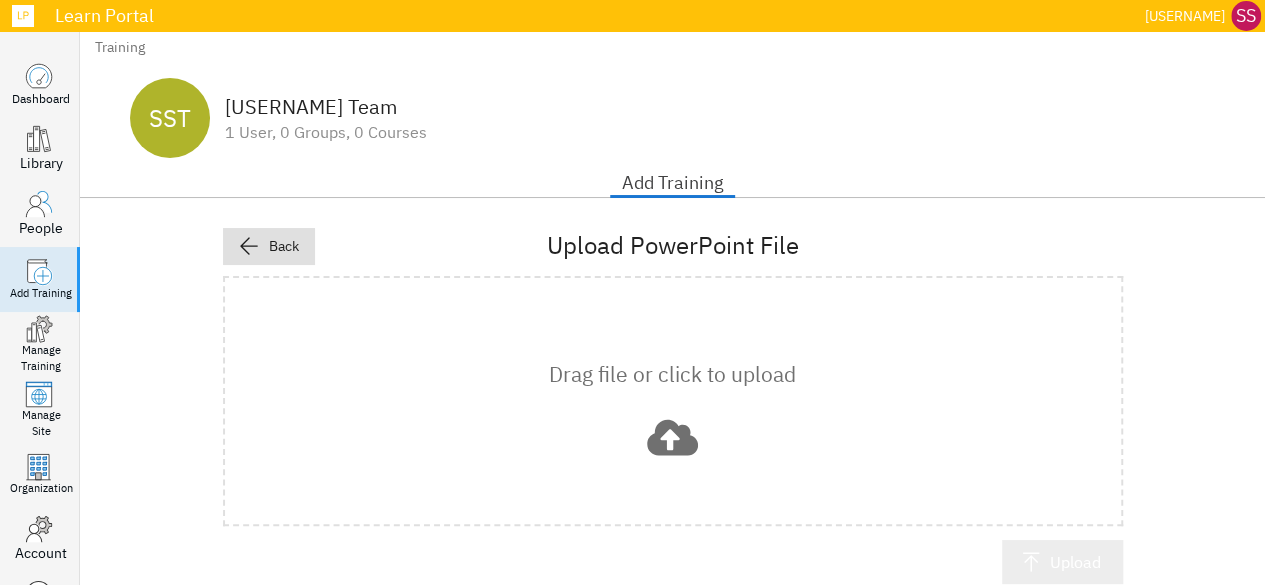 click on "Upload" at bounding box center [1062, 562] 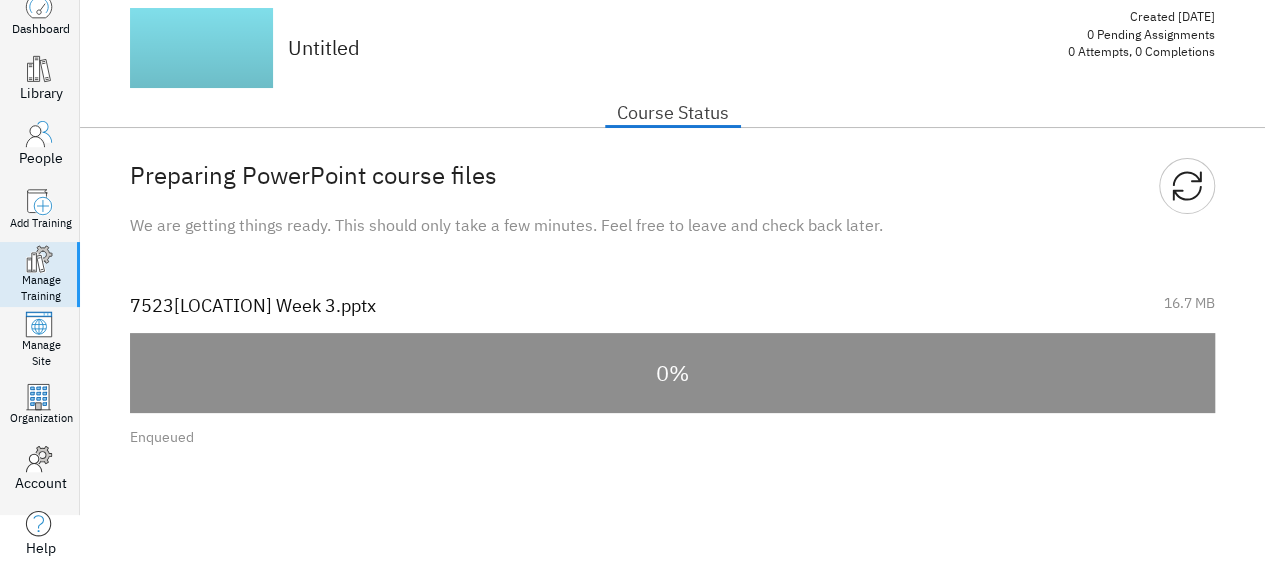 scroll, scrollTop: 72, scrollLeft: 0, axis: vertical 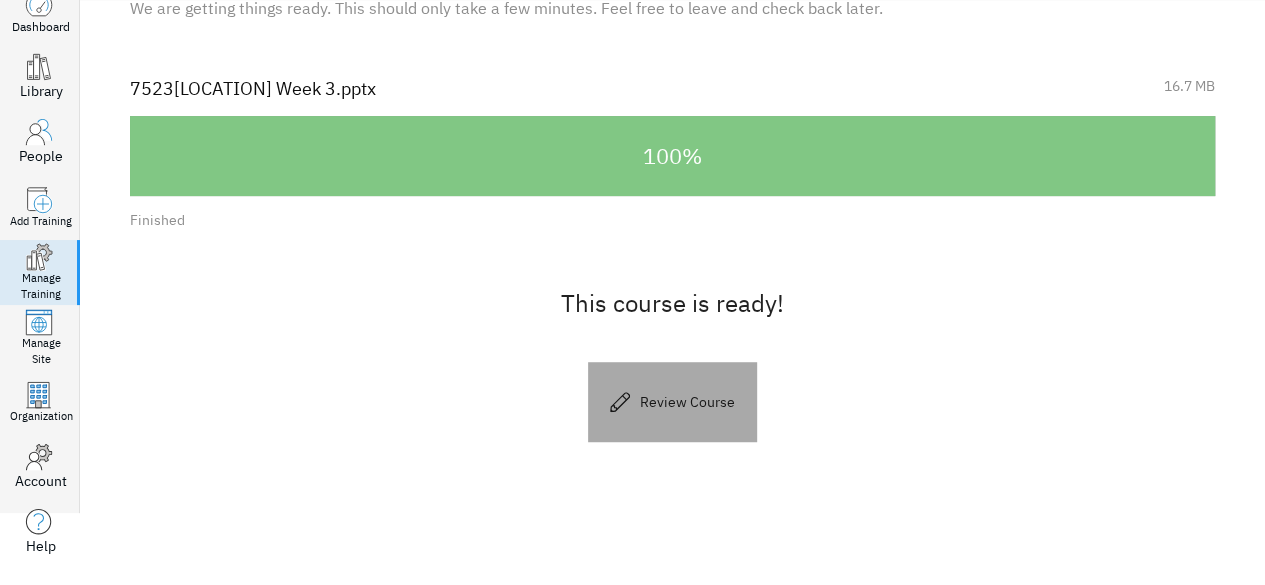 click on "Review Course" at bounding box center [687, 402] 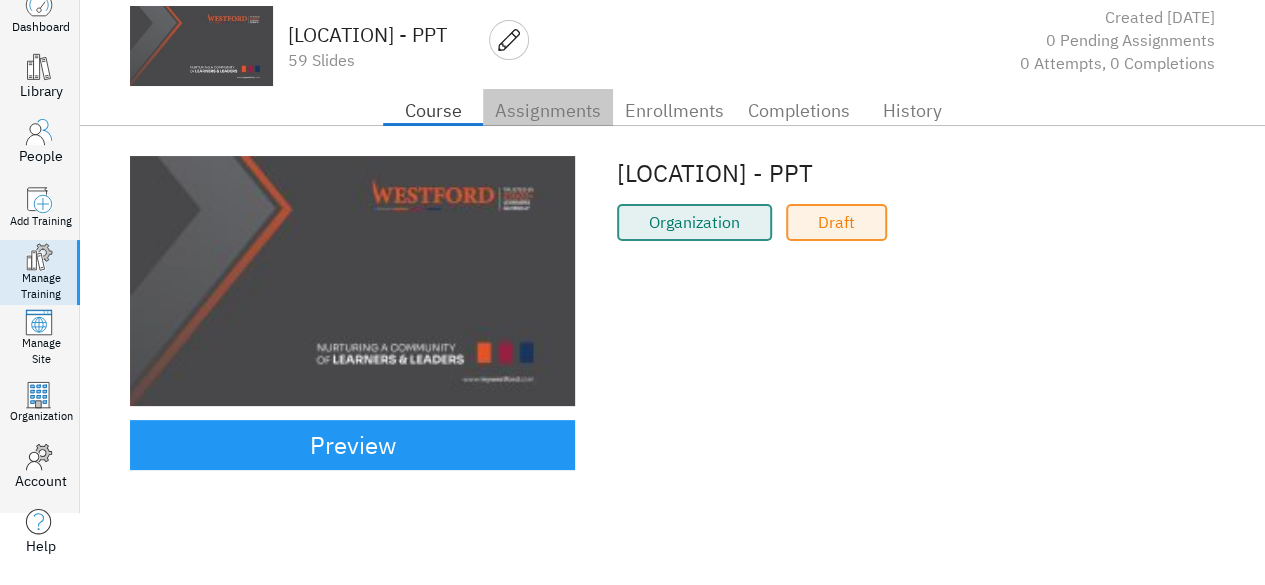 click on "Assignments" at bounding box center [548, 111] 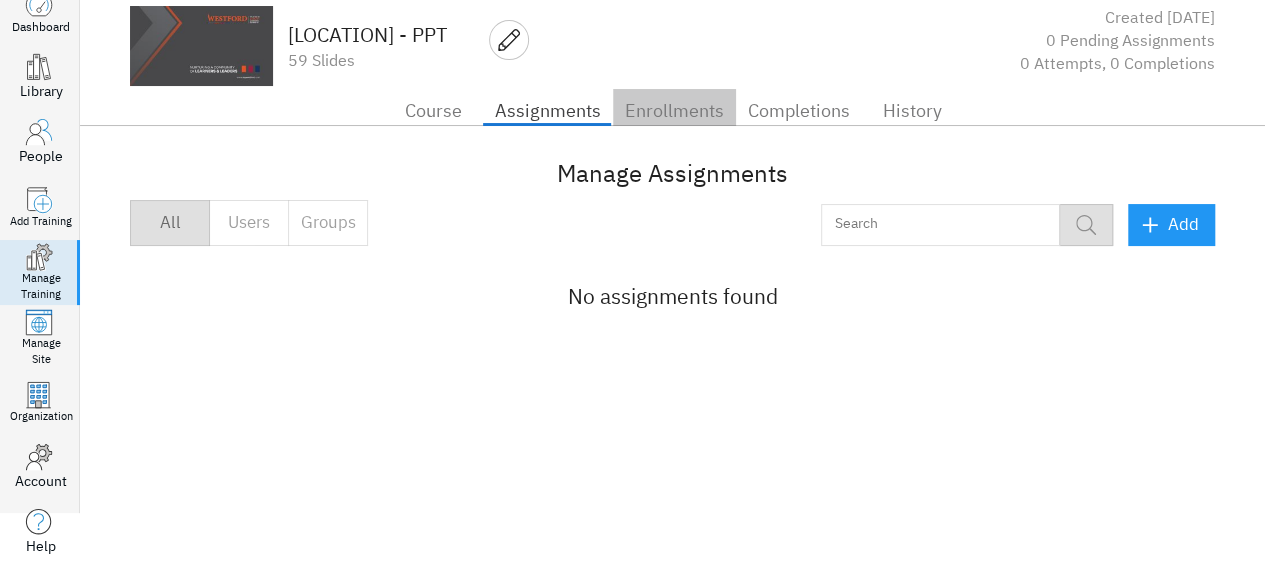 click on "Enrollments" at bounding box center [674, 111] 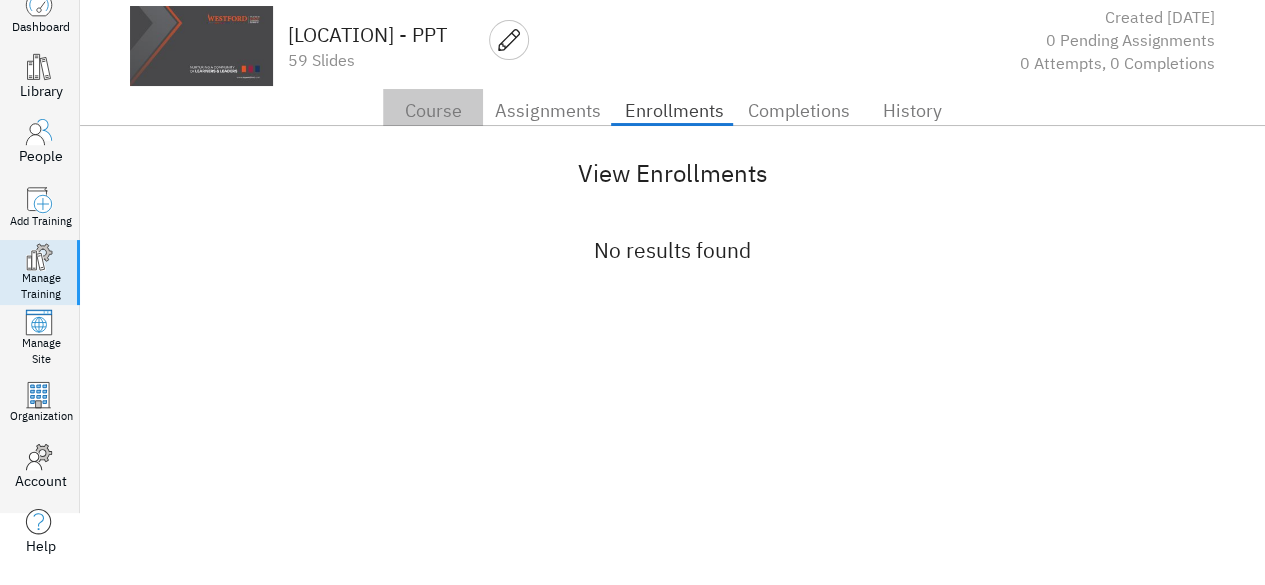 click on "Course" at bounding box center (433, 111) 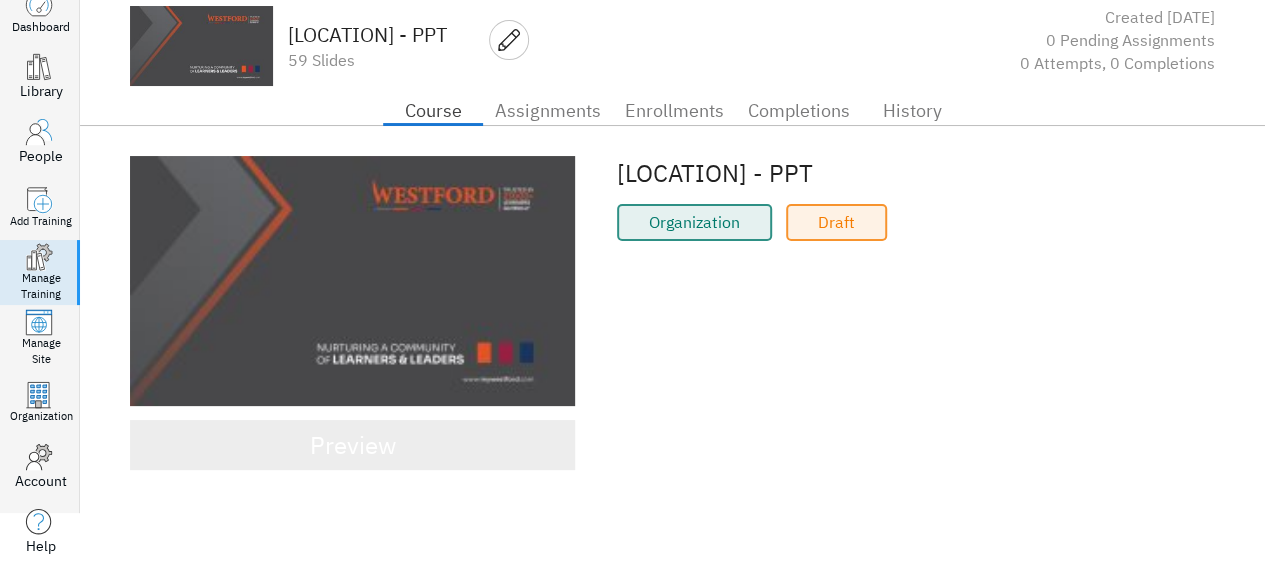 click on "Preview" at bounding box center [353, 445] 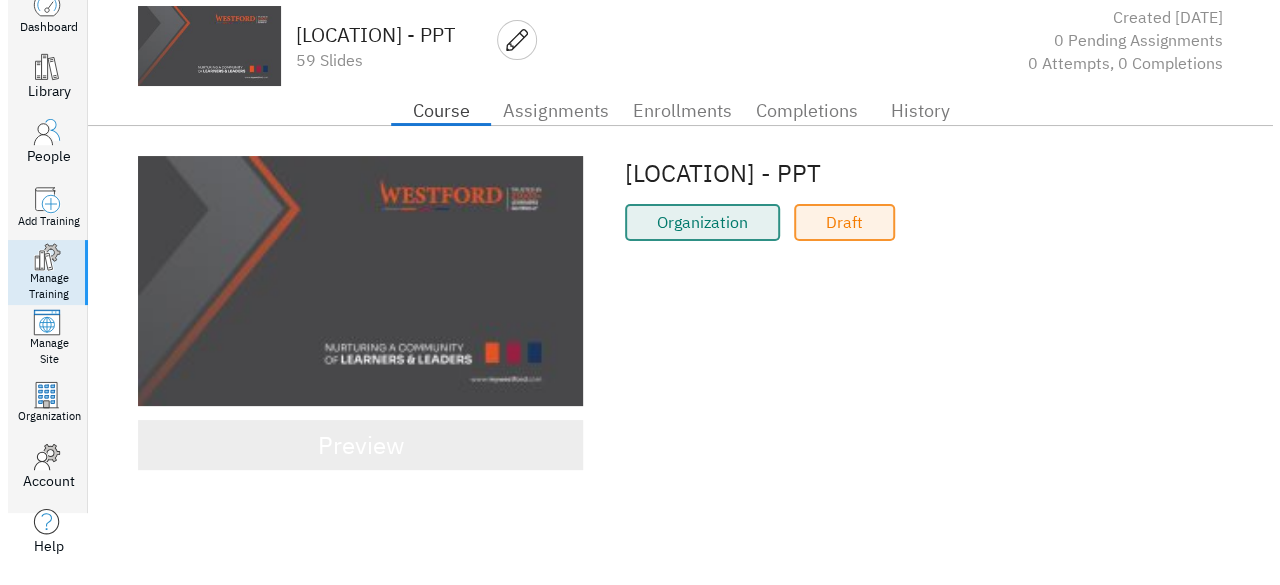scroll, scrollTop: 0, scrollLeft: 0, axis: both 